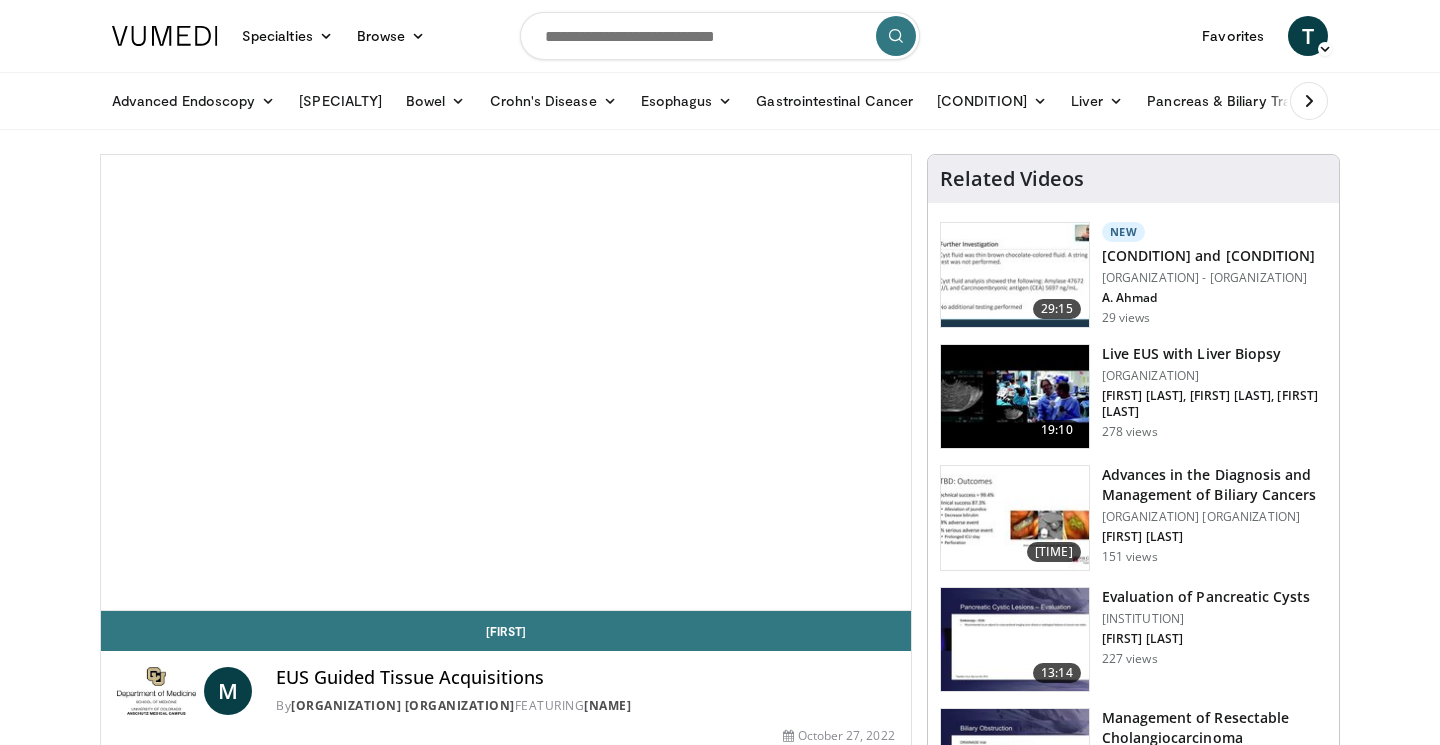 scroll, scrollTop: 0, scrollLeft: 0, axis: both 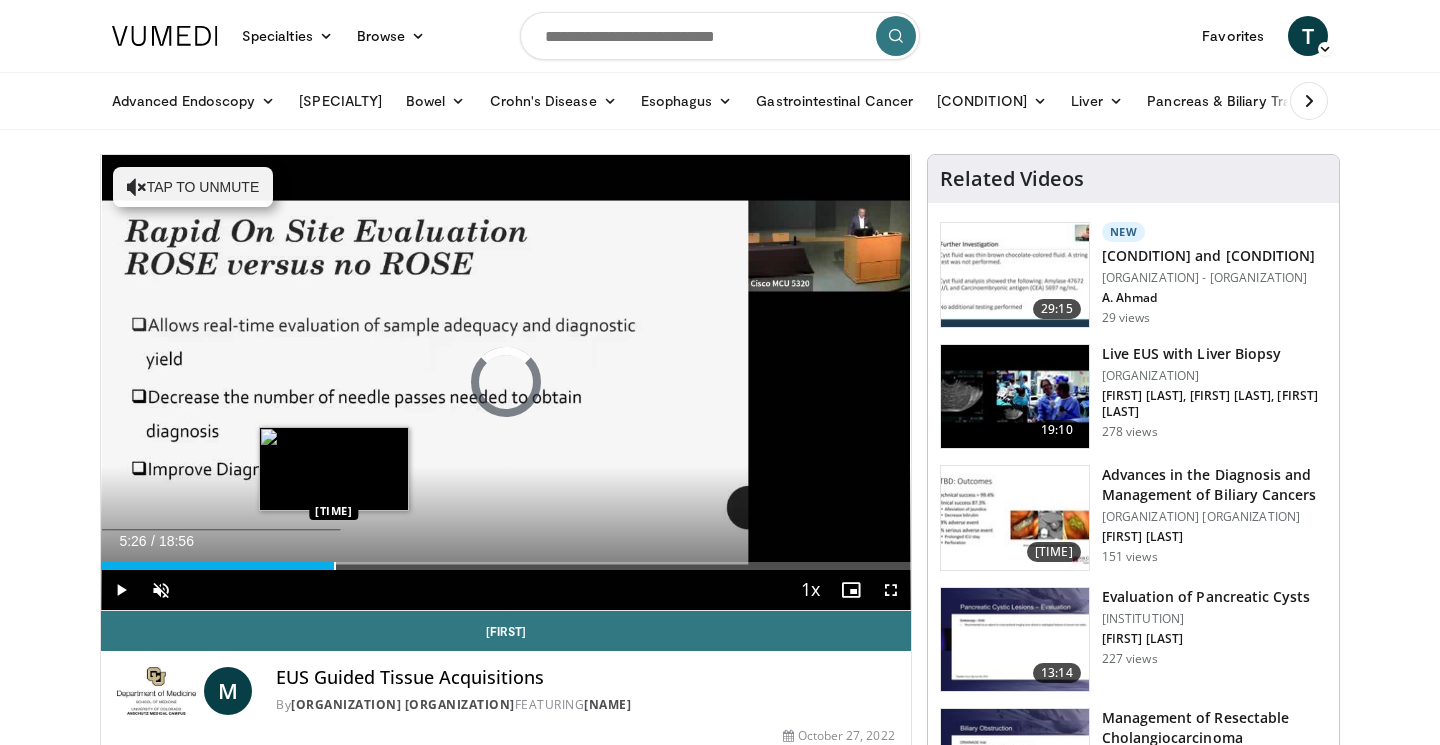 click at bounding box center [335, 566] 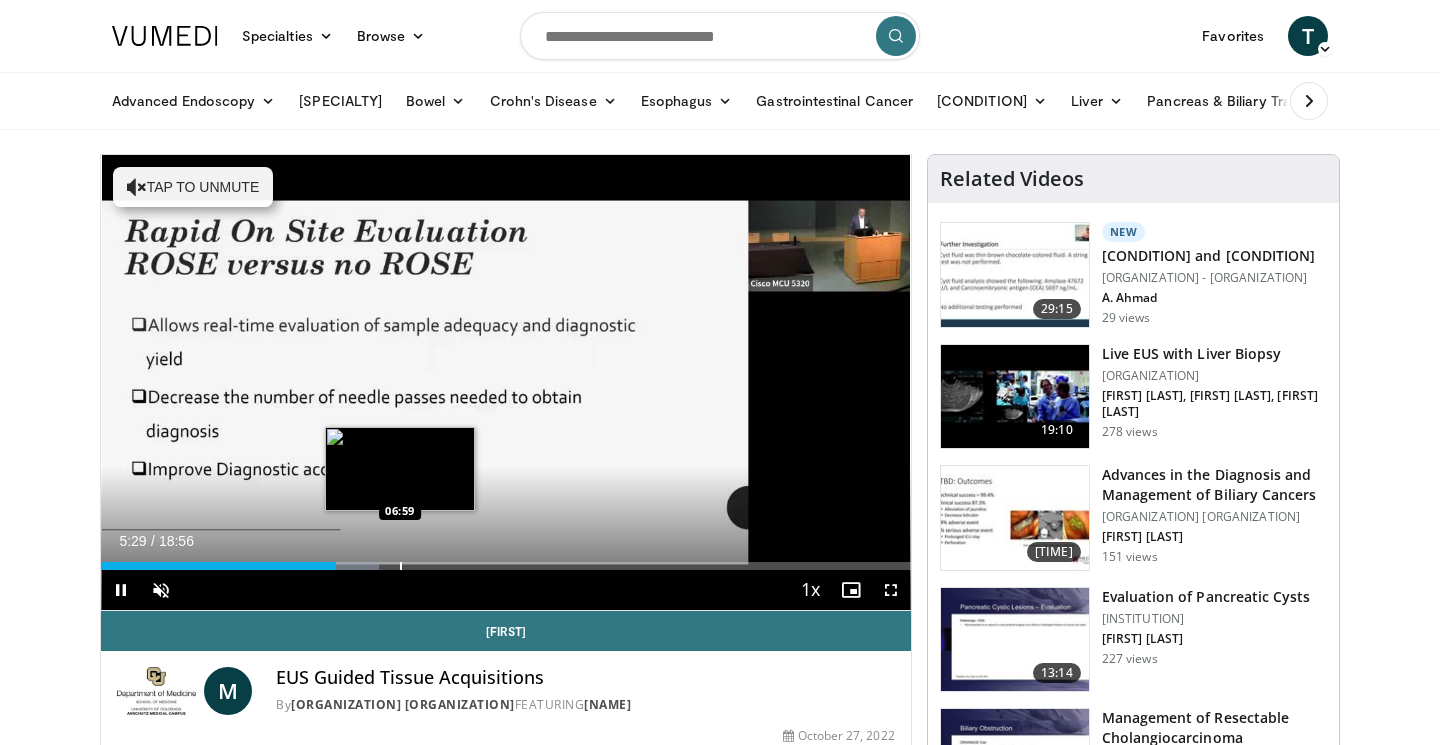 click at bounding box center [401, 566] 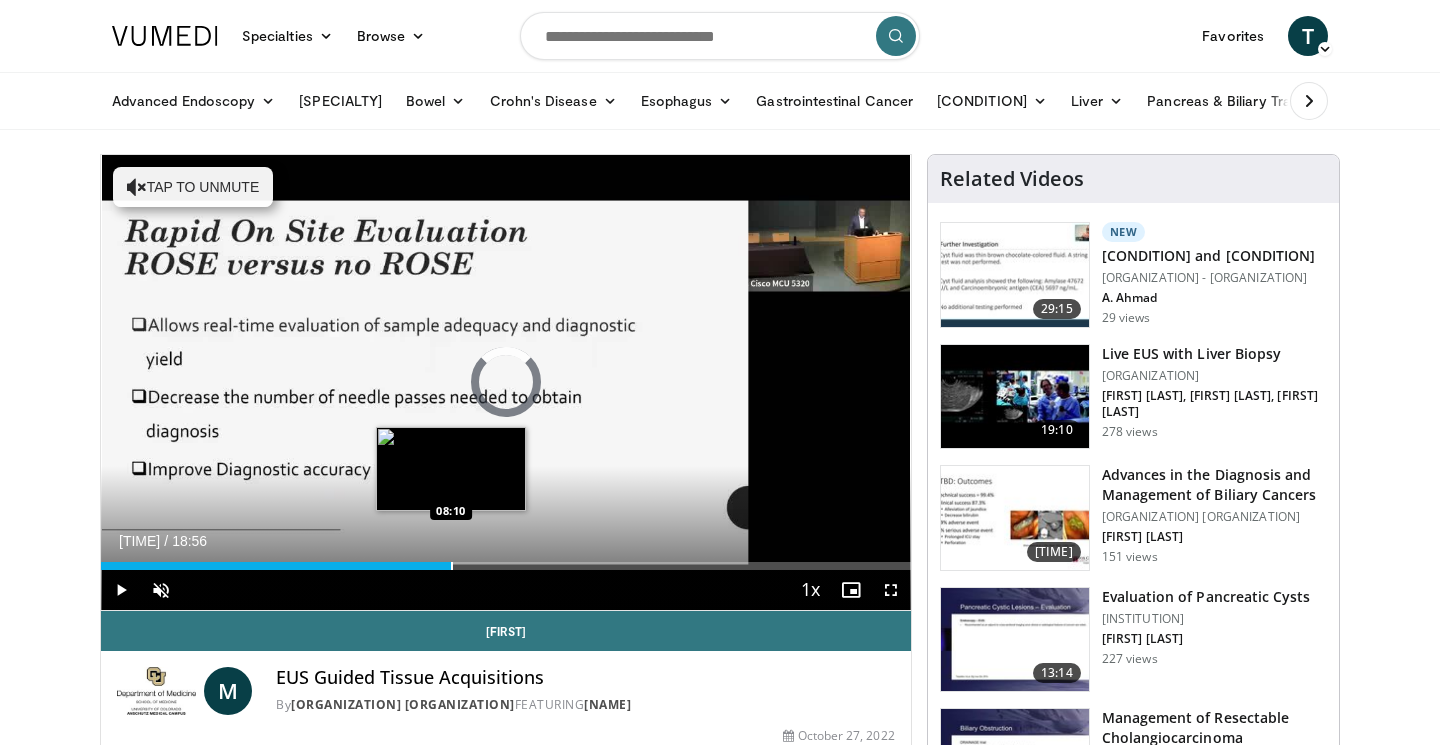 click at bounding box center [452, 566] 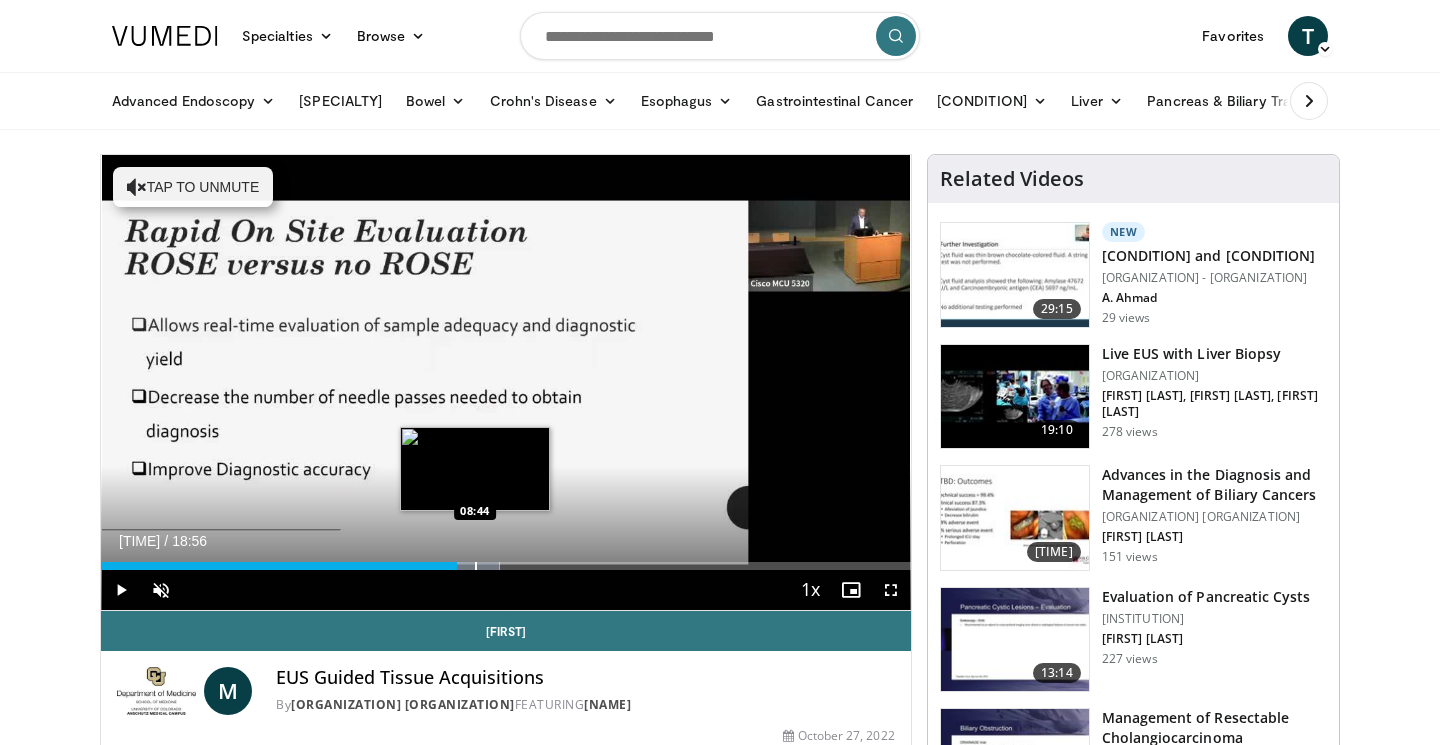 click at bounding box center [476, 566] 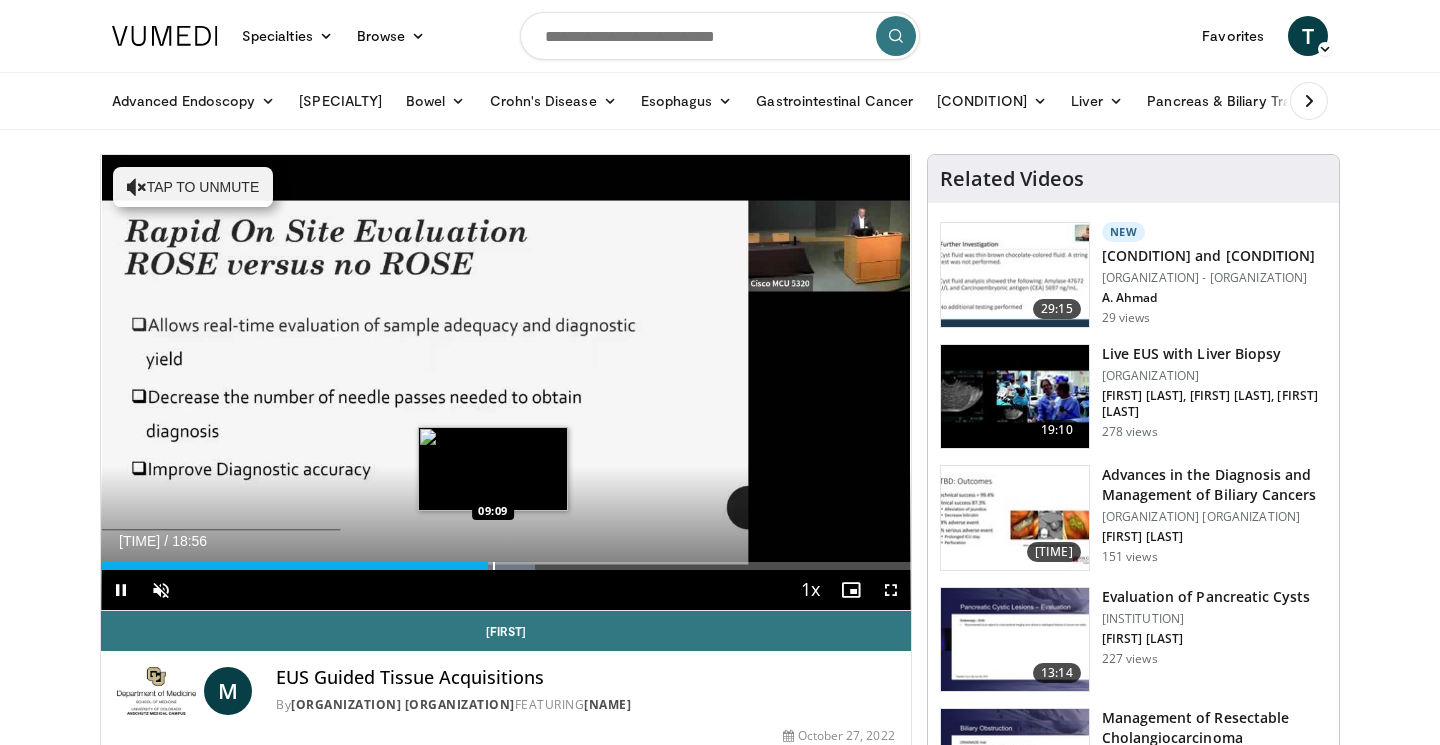 click at bounding box center (494, 566) 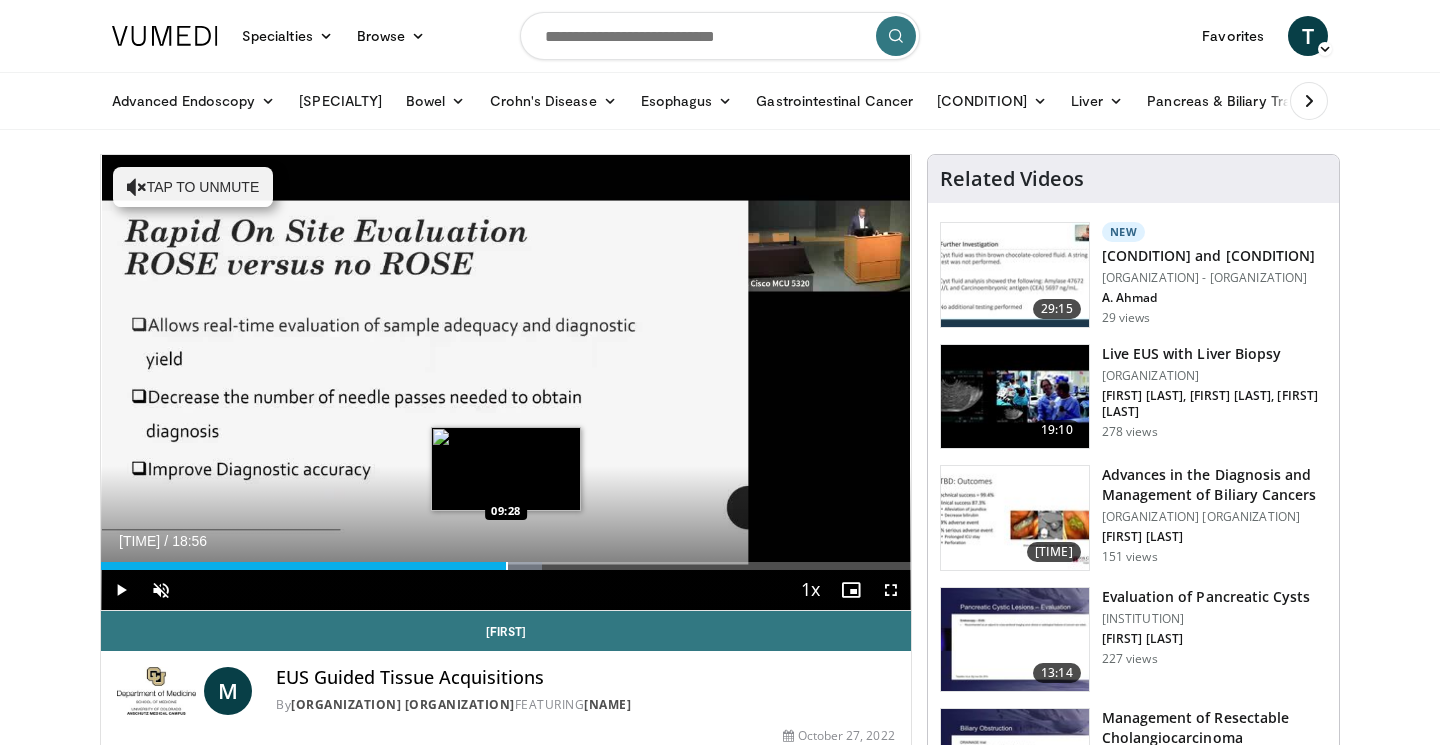 click at bounding box center (507, 566) 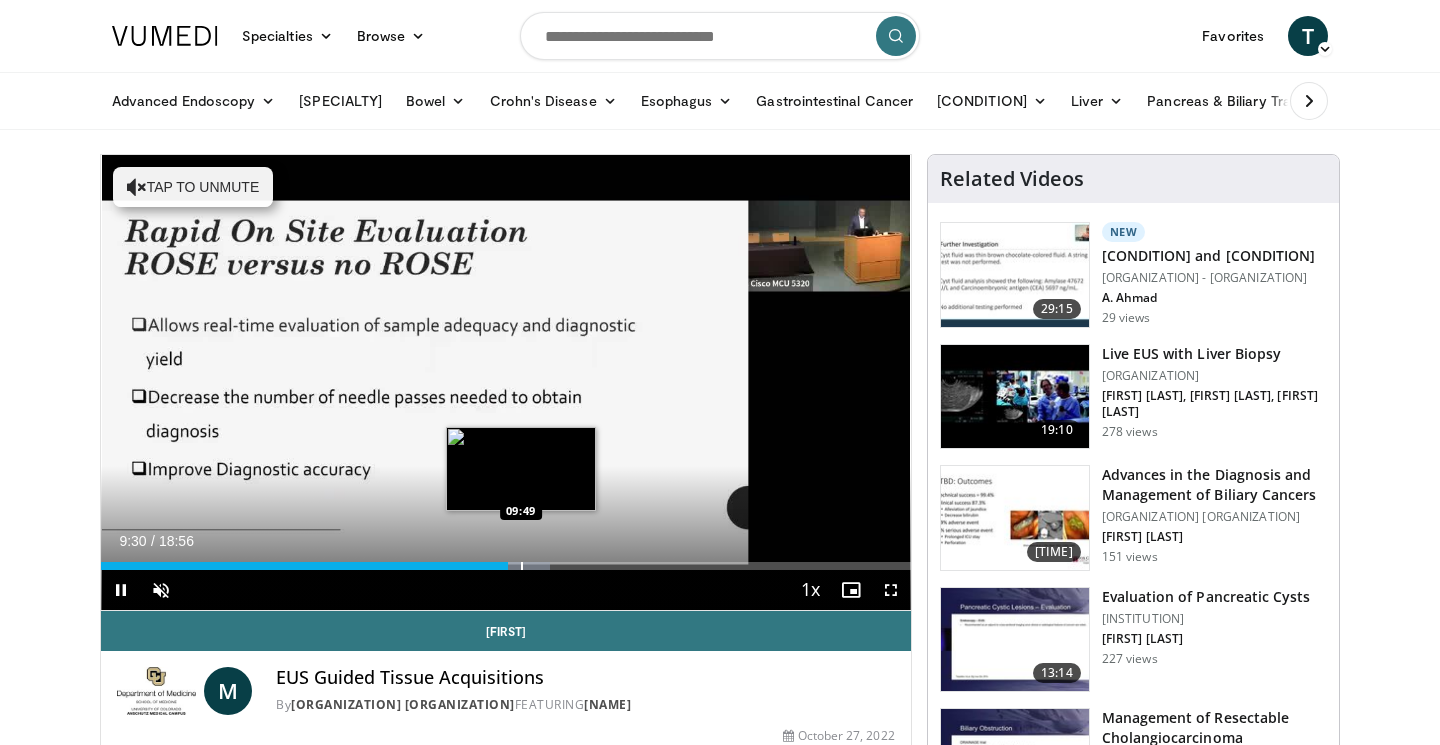 click at bounding box center [522, 566] 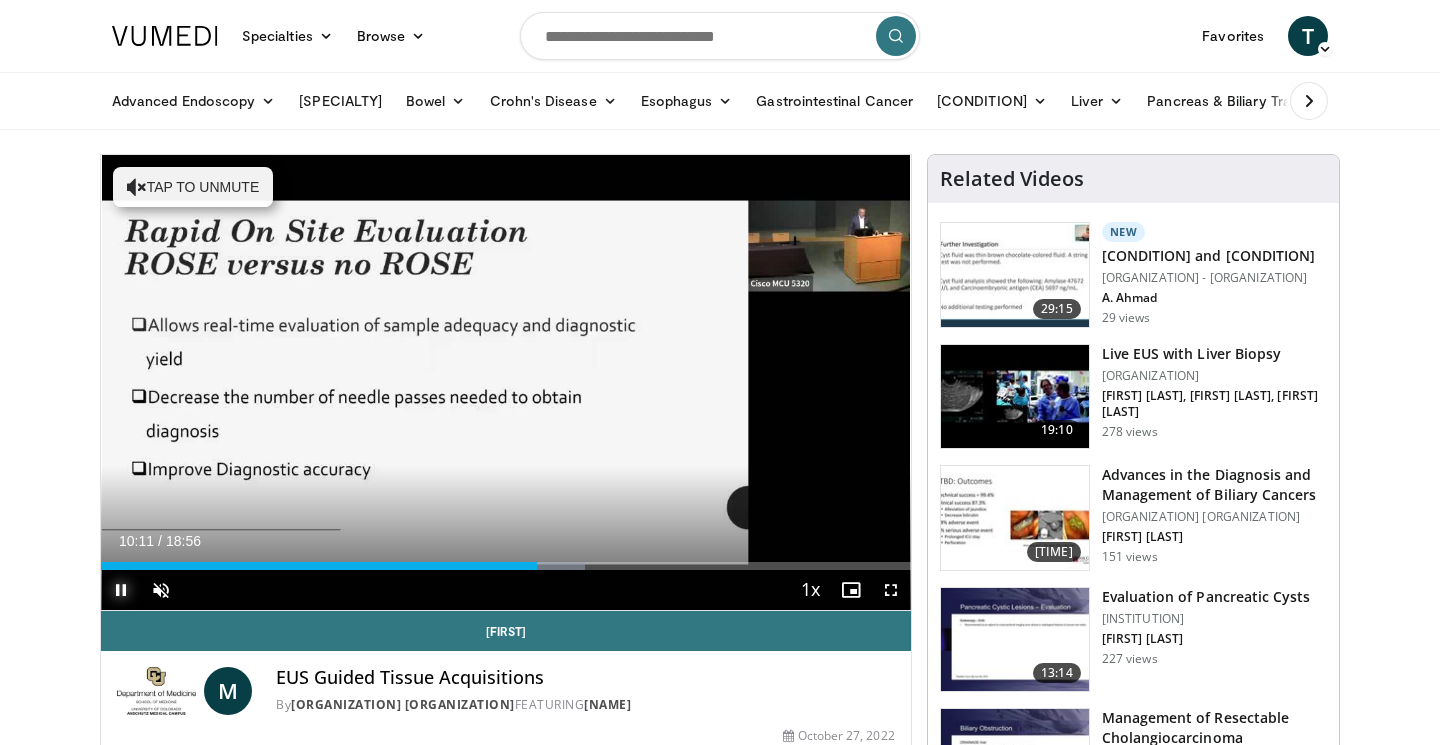 click at bounding box center [121, 590] 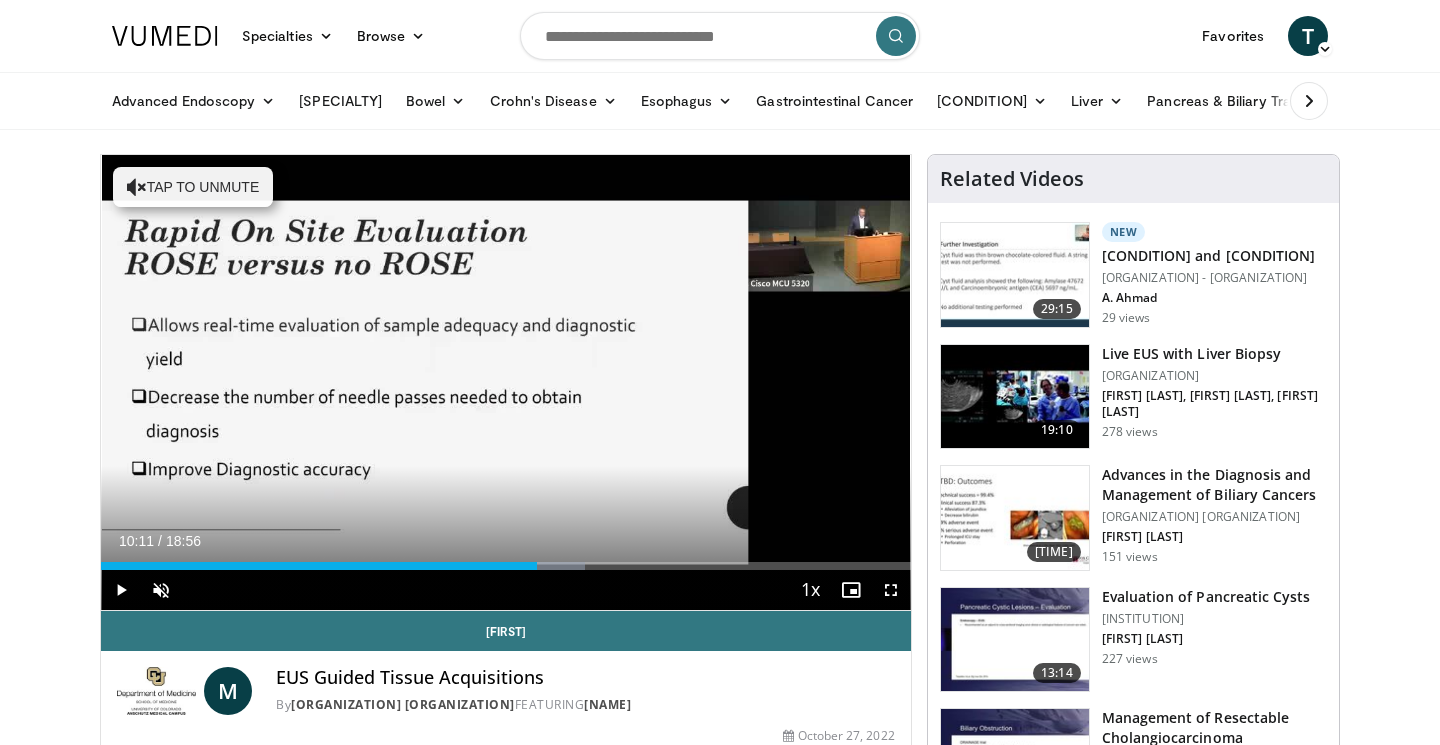 click on "Specialties
Adult & Family Medicine
Allergy, Asthma, Immunology
Anesthesiology
Cardiology
Dental
Dermatology
Endocrinology
Gastroenterology & Hepatology
General Surgery
Hematology & Oncology
Infectious Disease
Nephrology
Neurology
Neurosurgery
Obstetrics & Gynecology
Ophthalmology
Oral Maxillofacial
Orthopaedics
Otolaryngology
Pediatrics
Plastic Surgery
Podiatry
Psychiatry
Pulmonology
Radiation Oncology
Radiology
Rheumatology
Urology" at bounding box center [720, 1497] 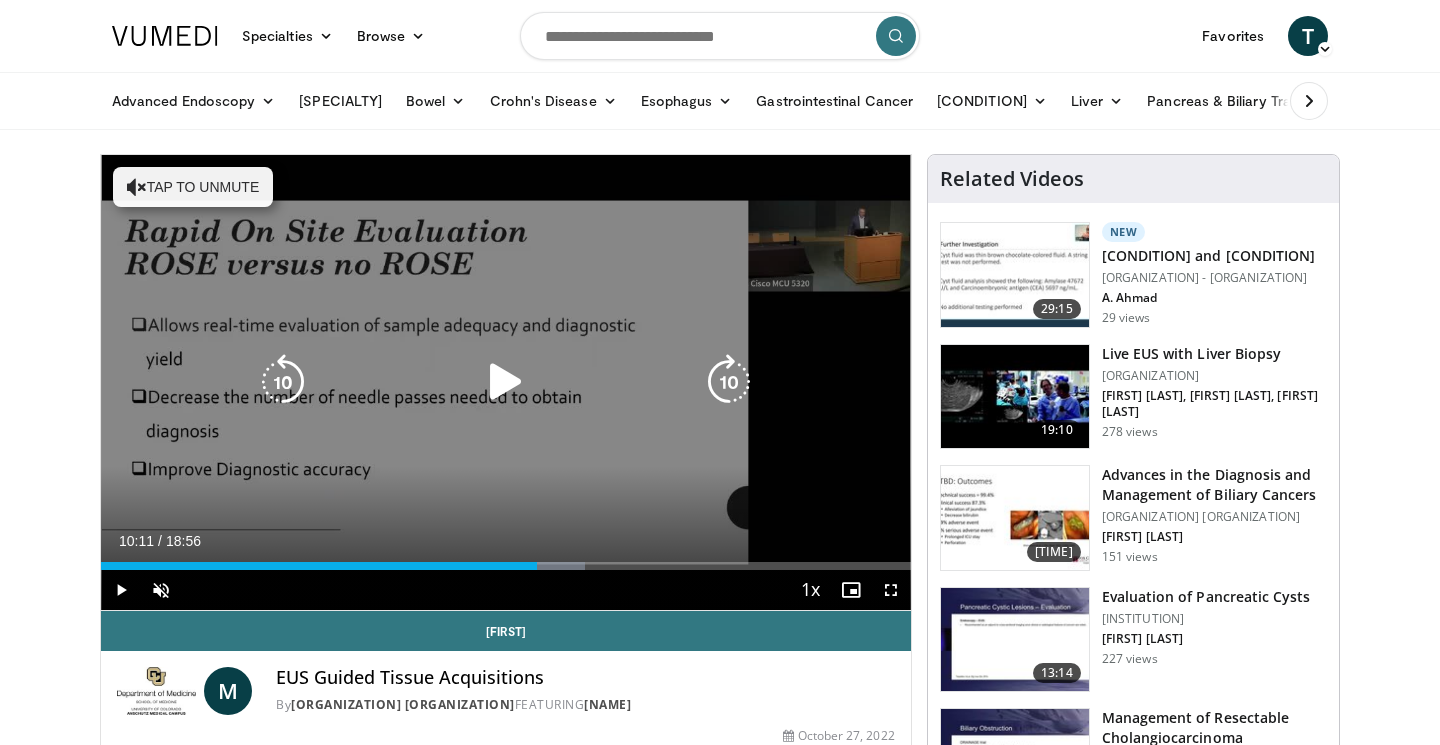 click at bounding box center (506, 382) 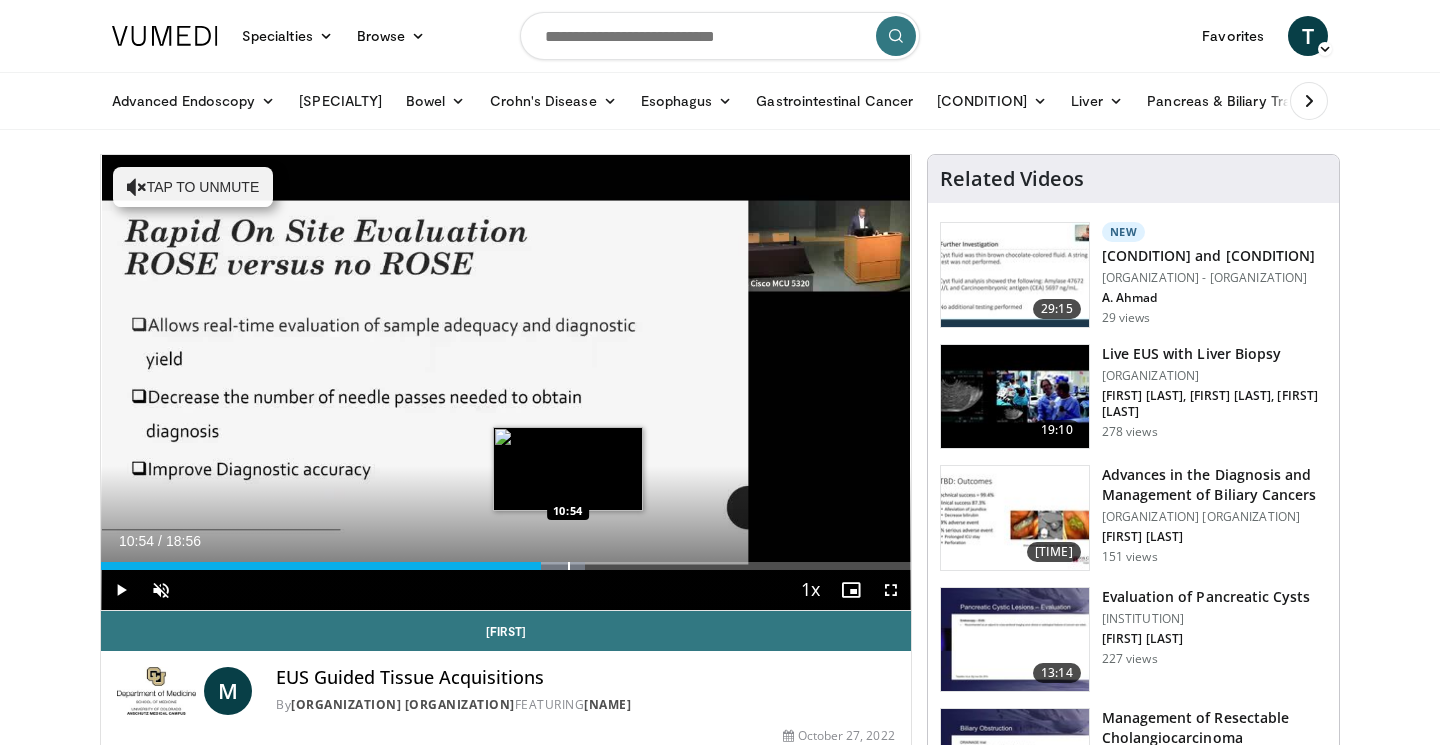 click at bounding box center (569, 566) 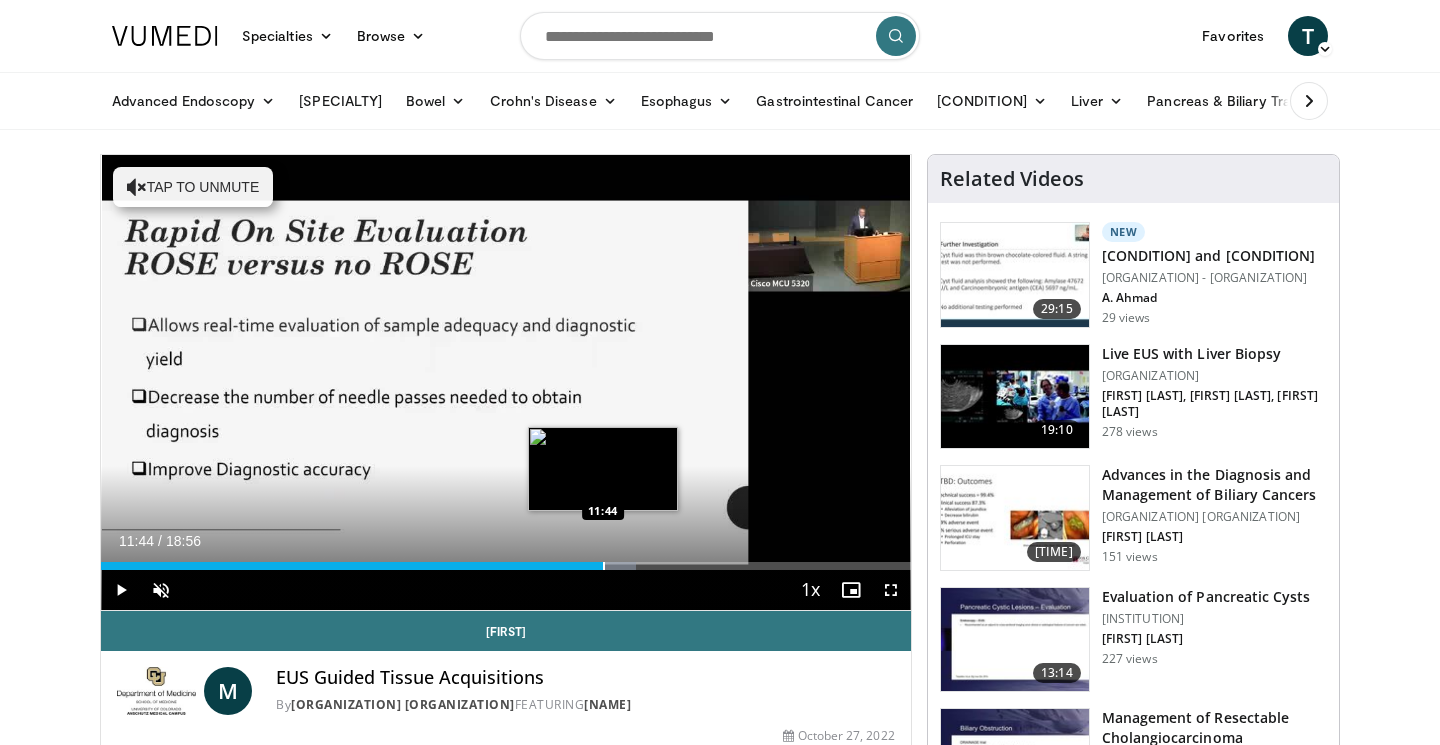 click at bounding box center (604, 566) 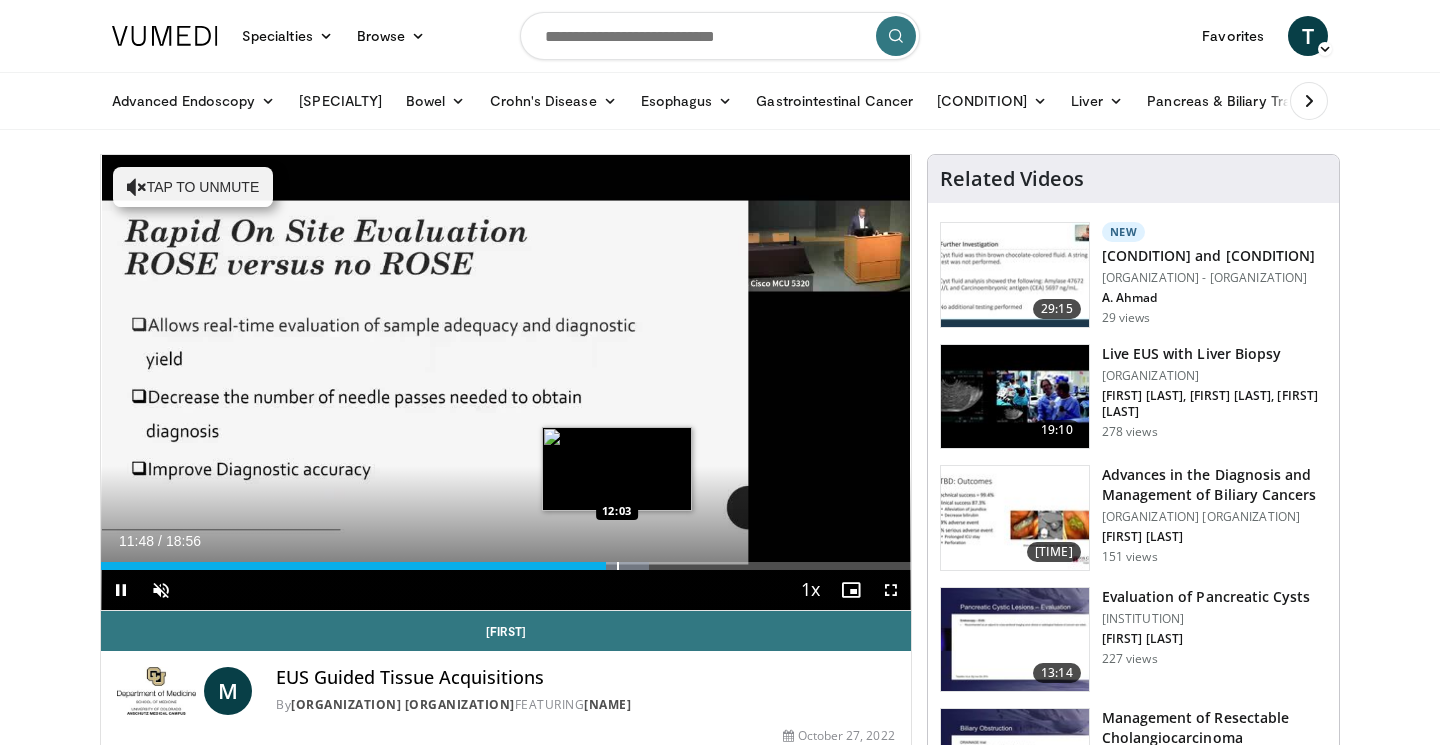 click at bounding box center [618, 566] 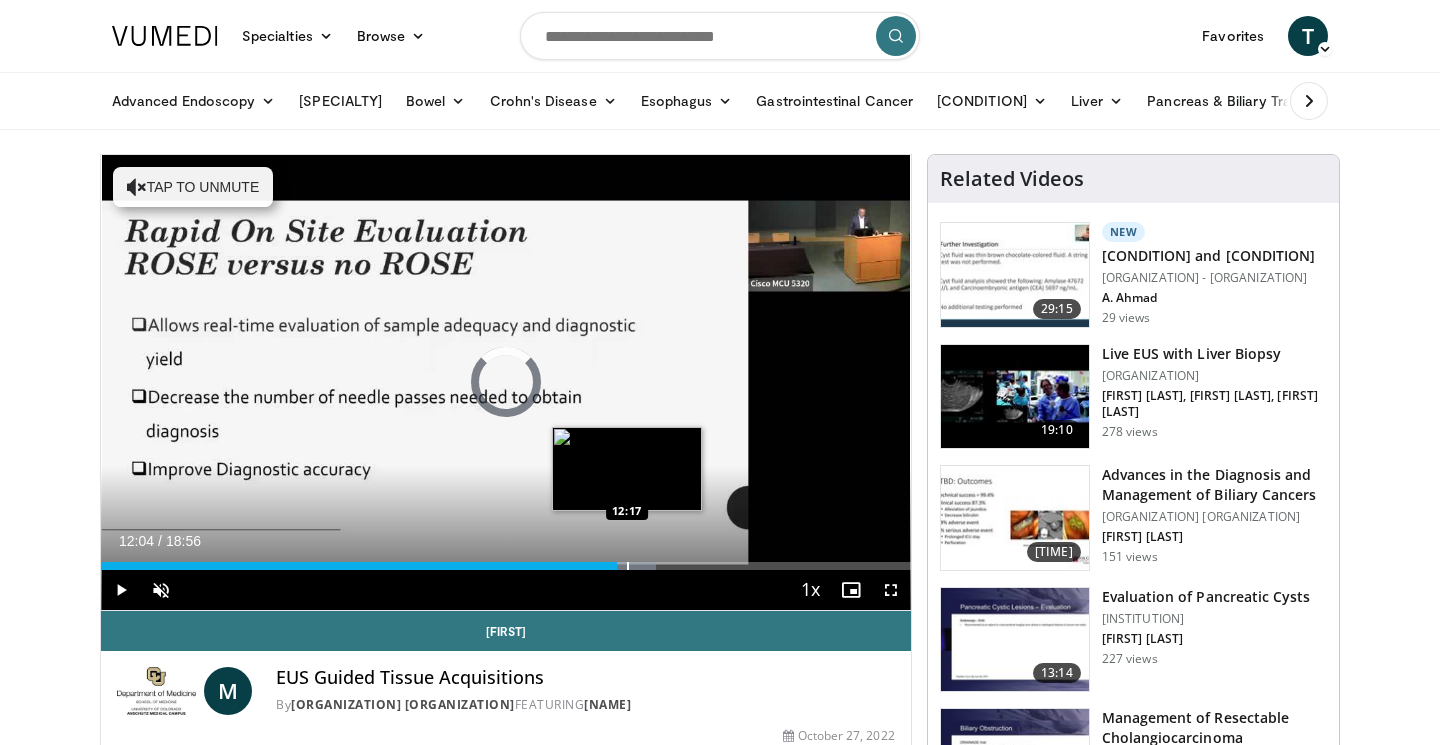 click at bounding box center (628, 566) 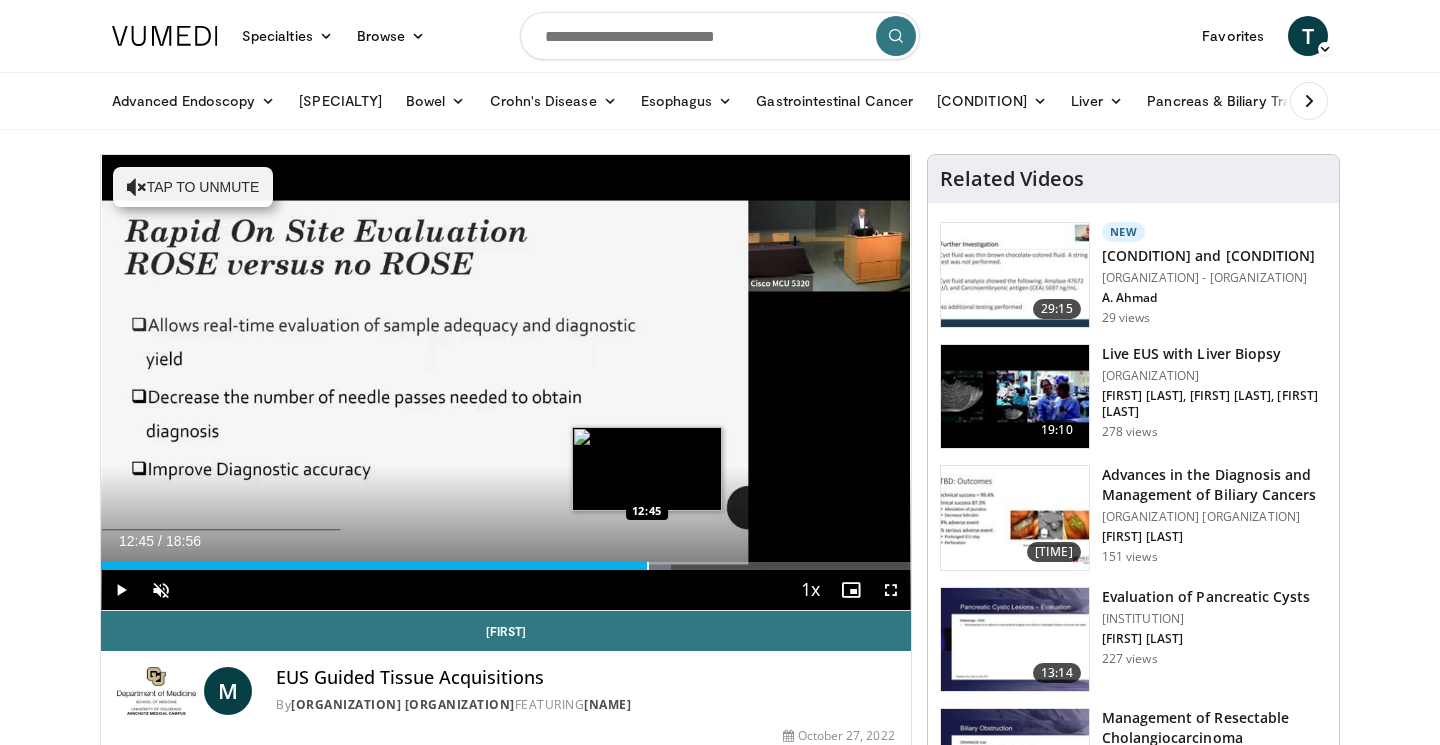 click at bounding box center (648, 566) 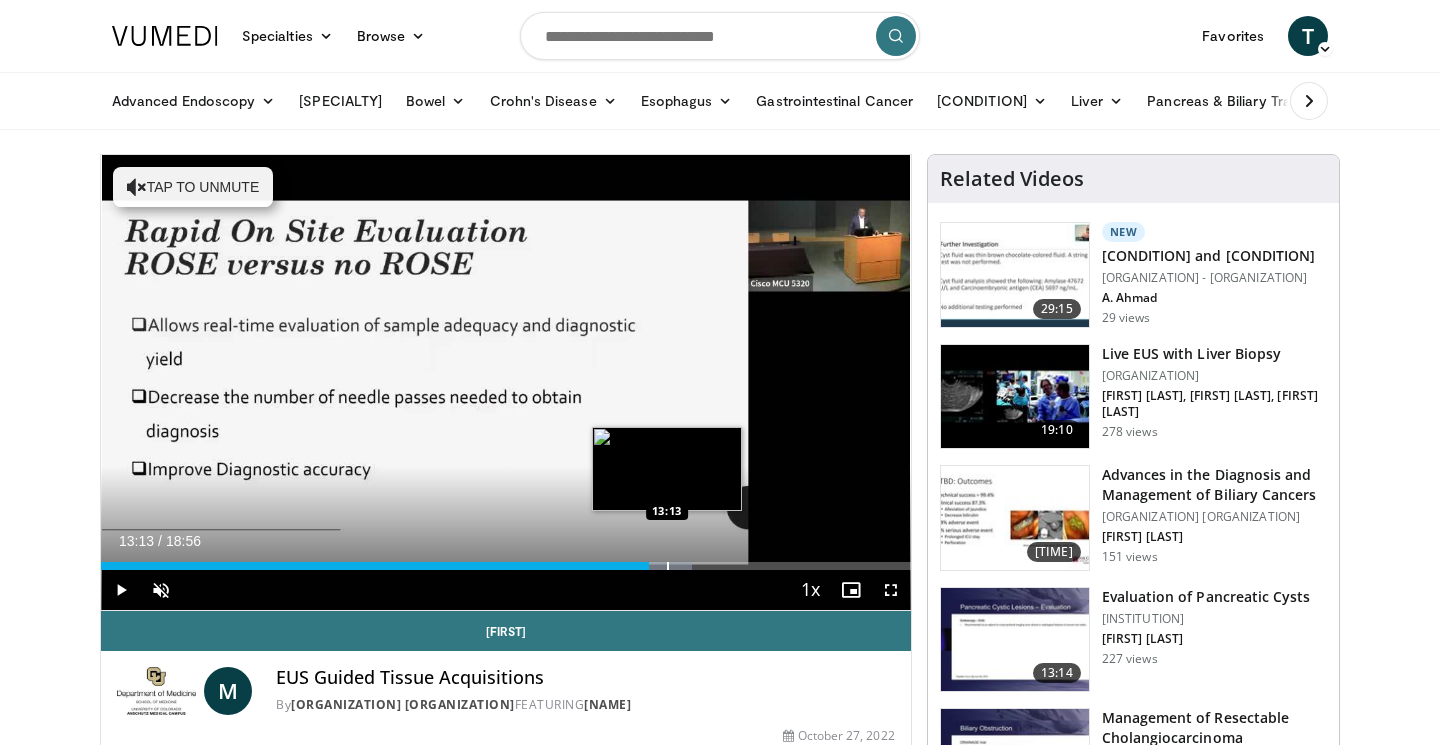 click at bounding box center (668, 566) 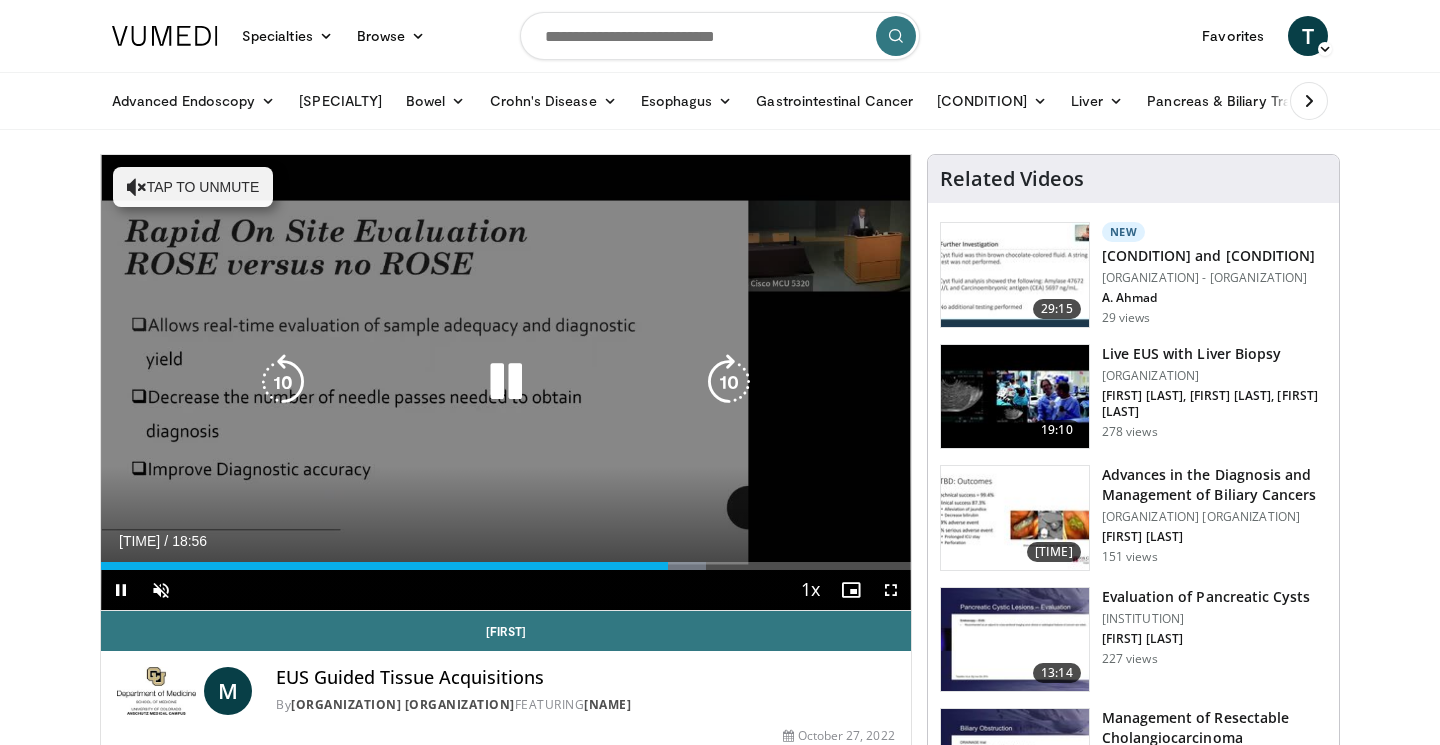 click at bounding box center [506, 382] 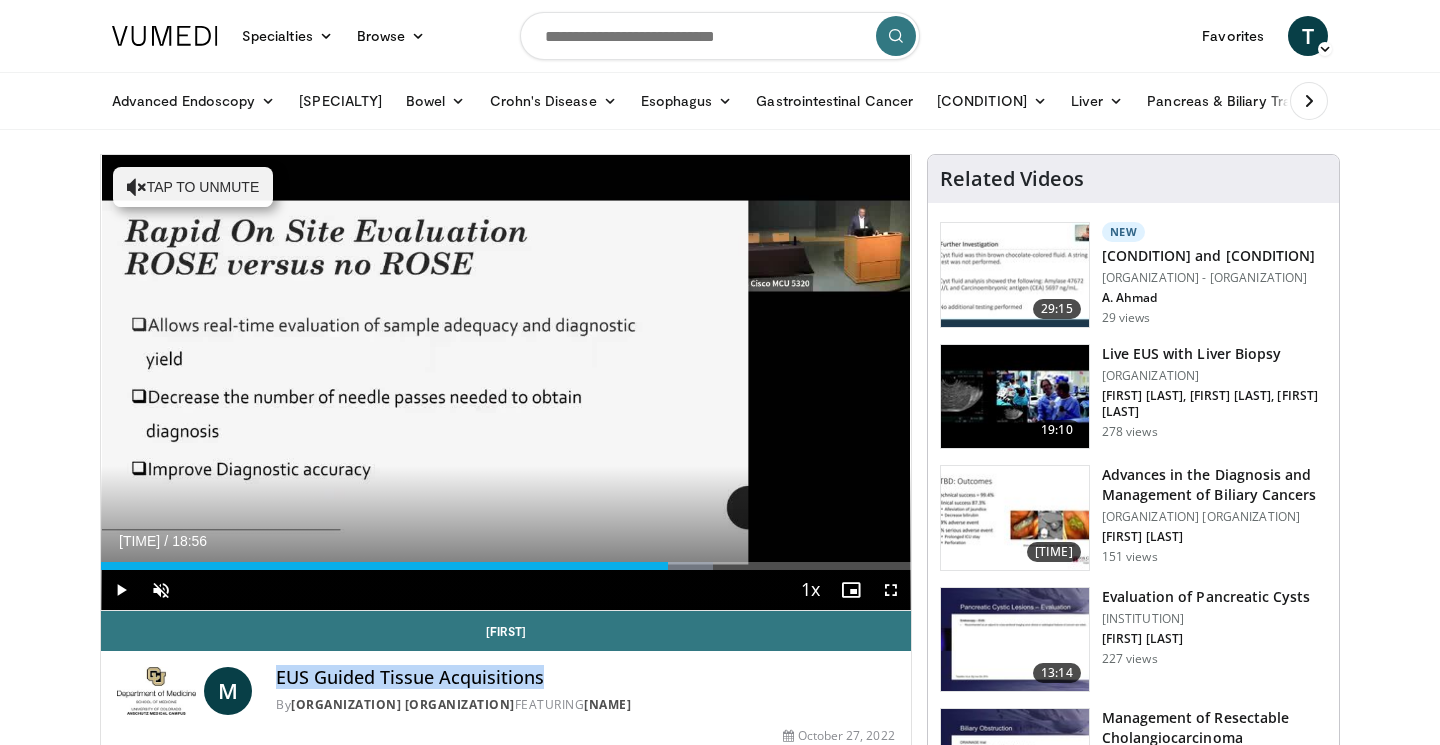 drag, startPoint x: 277, startPoint y: 670, endPoint x: 541, endPoint y: 683, distance: 264.3199 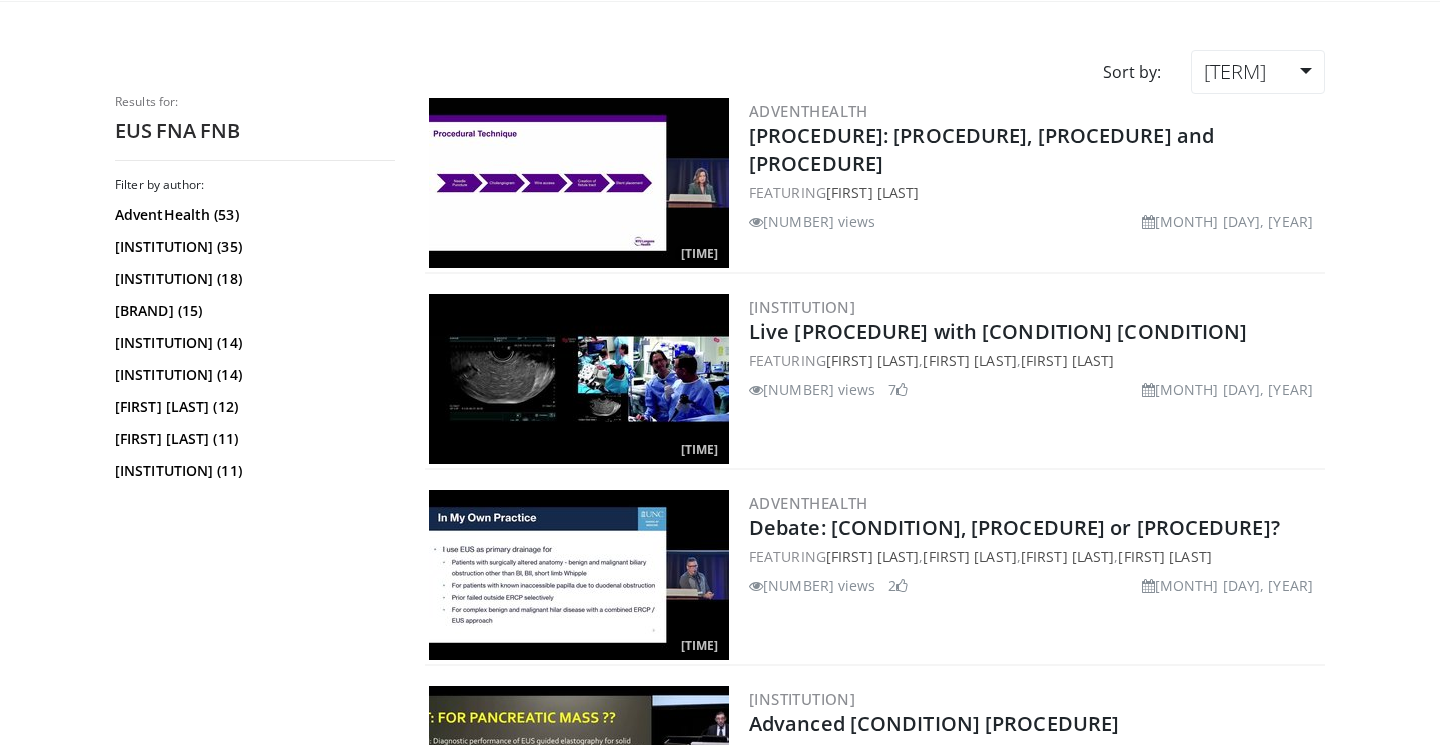 scroll, scrollTop: 0, scrollLeft: 0, axis: both 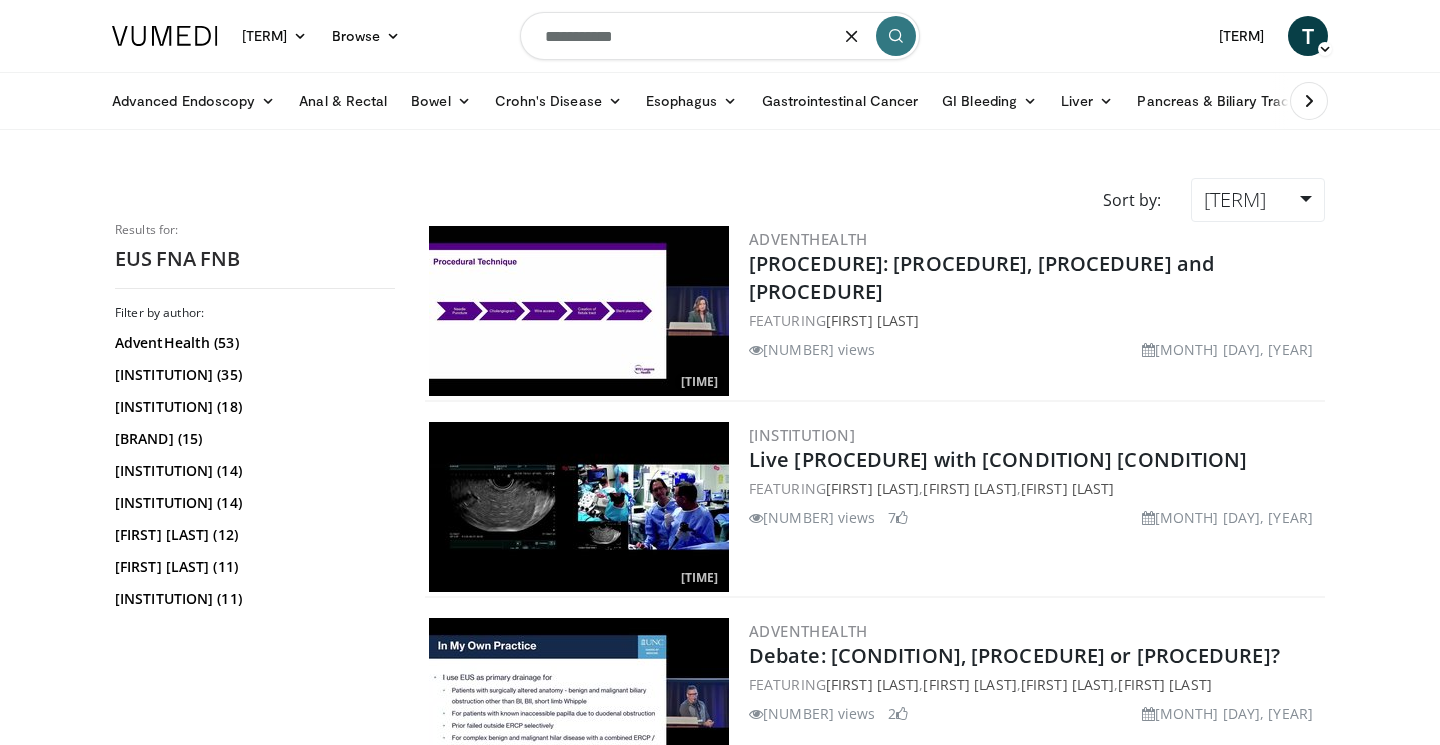 click on "**********" at bounding box center [720, 36] 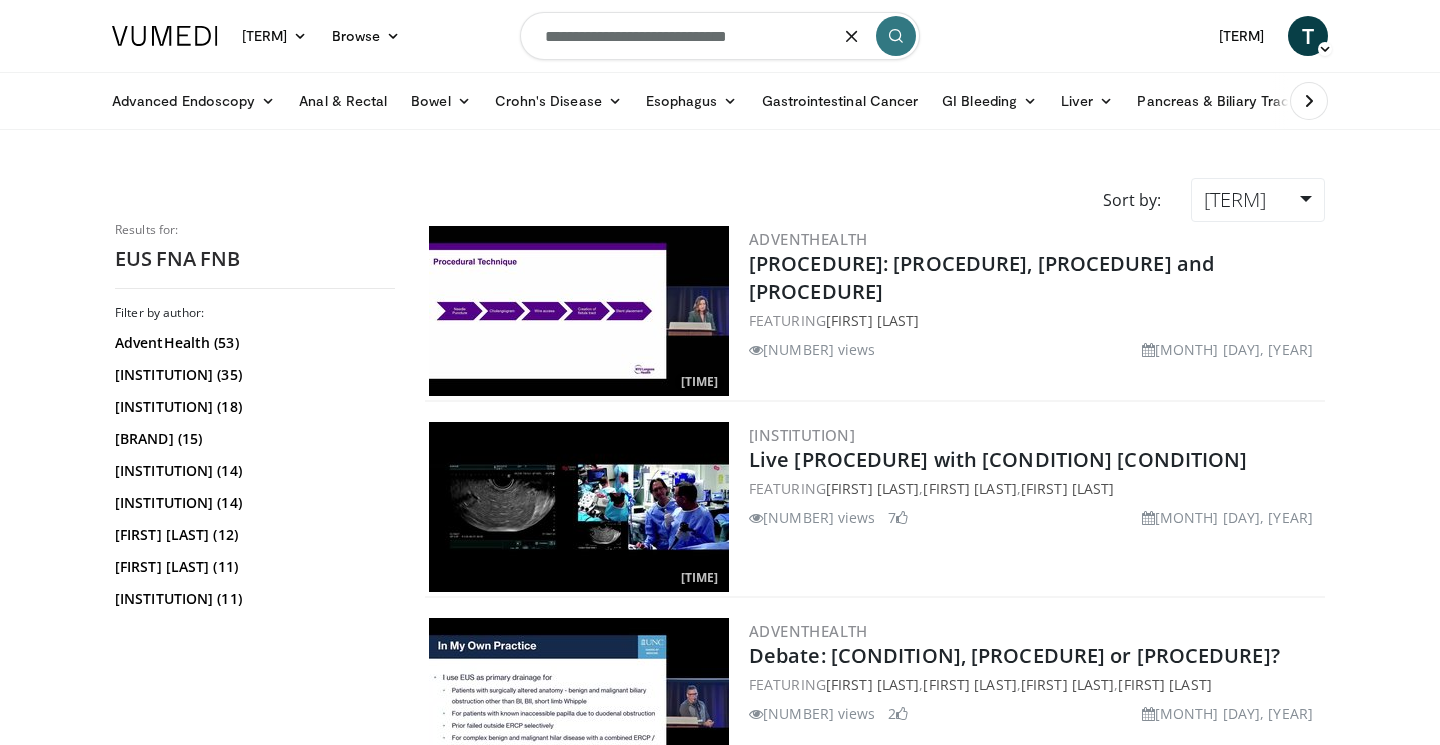 type on "**********" 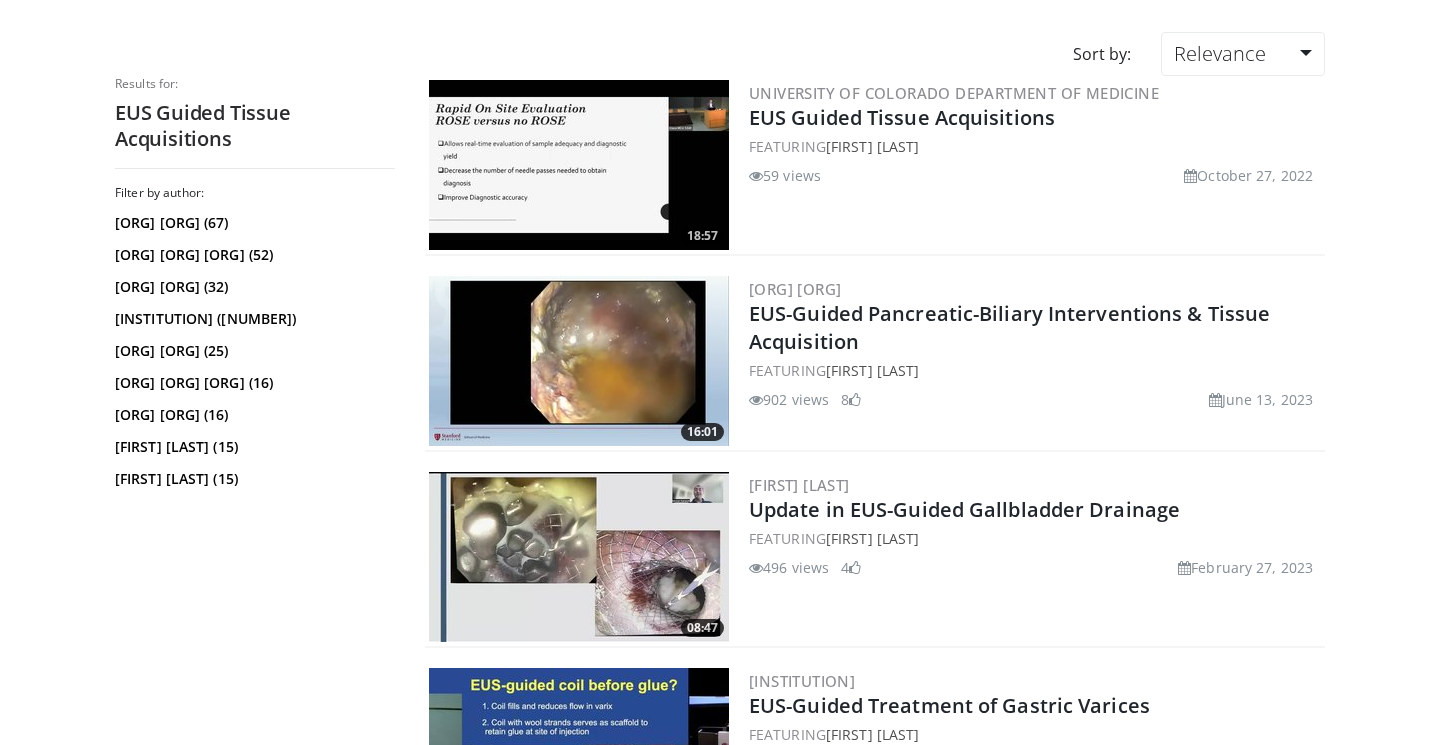scroll, scrollTop: 0, scrollLeft: 0, axis: both 